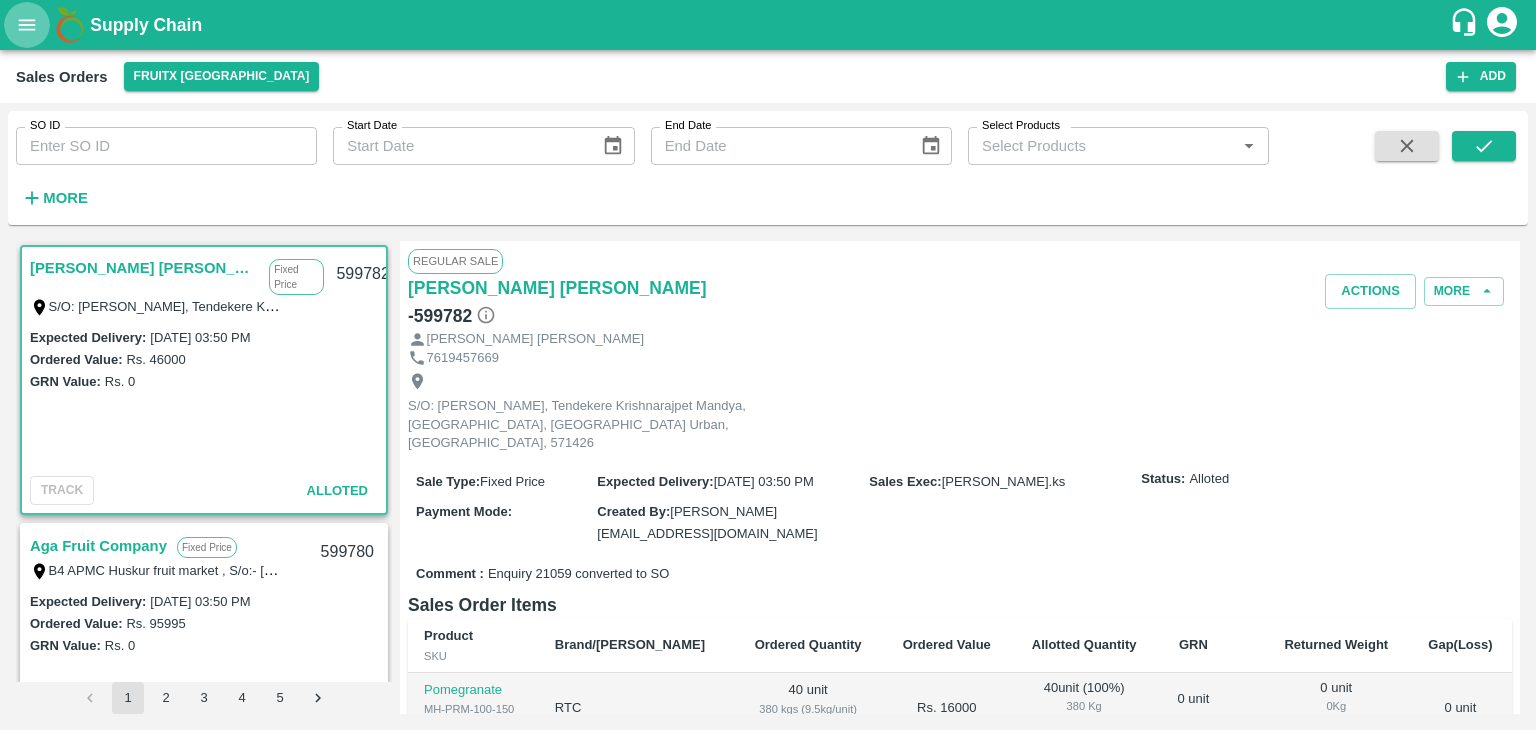 scroll, scrollTop: 0, scrollLeft: 0, axis: both 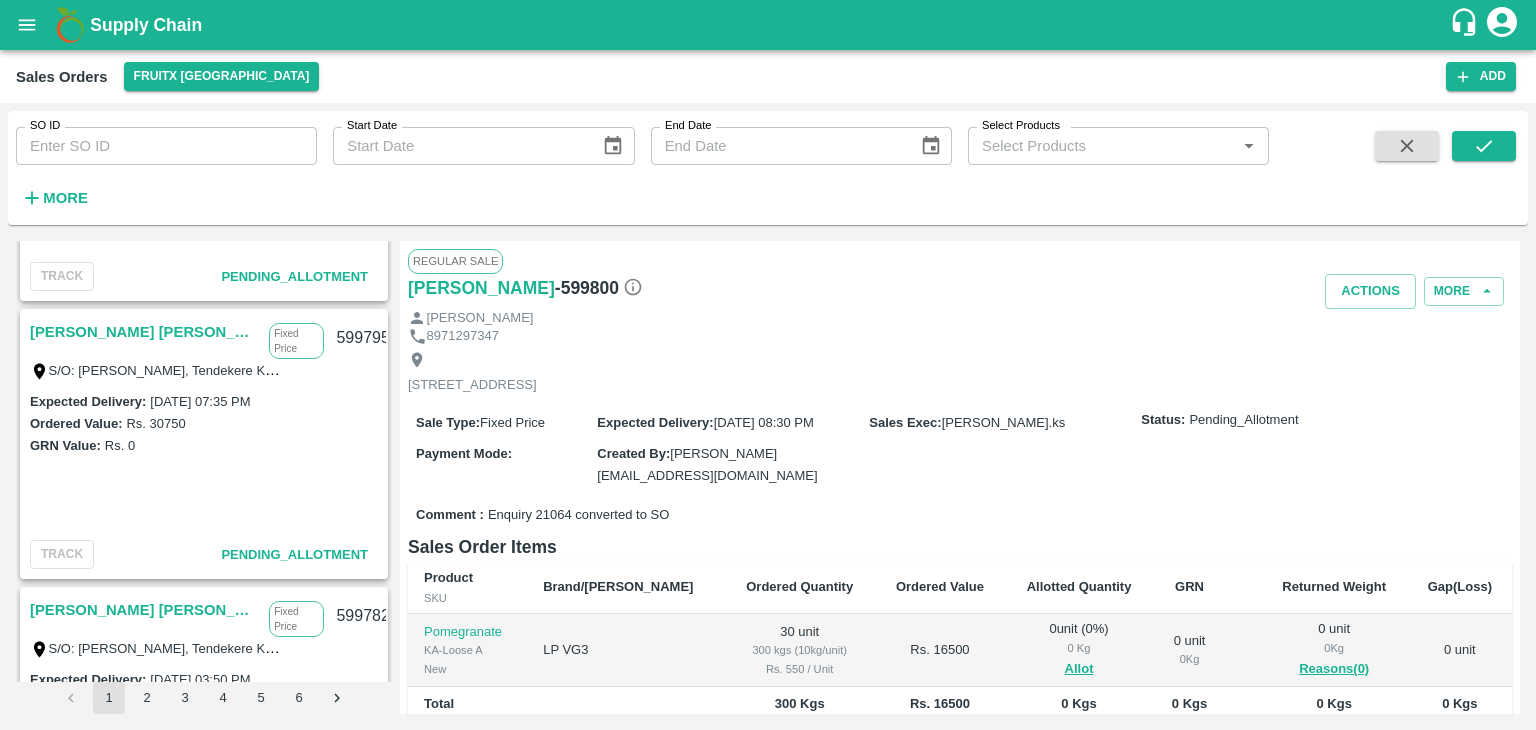 click on "[PERSON_NAME] [PERSON_NAME]" at bounding box center [144, 332] 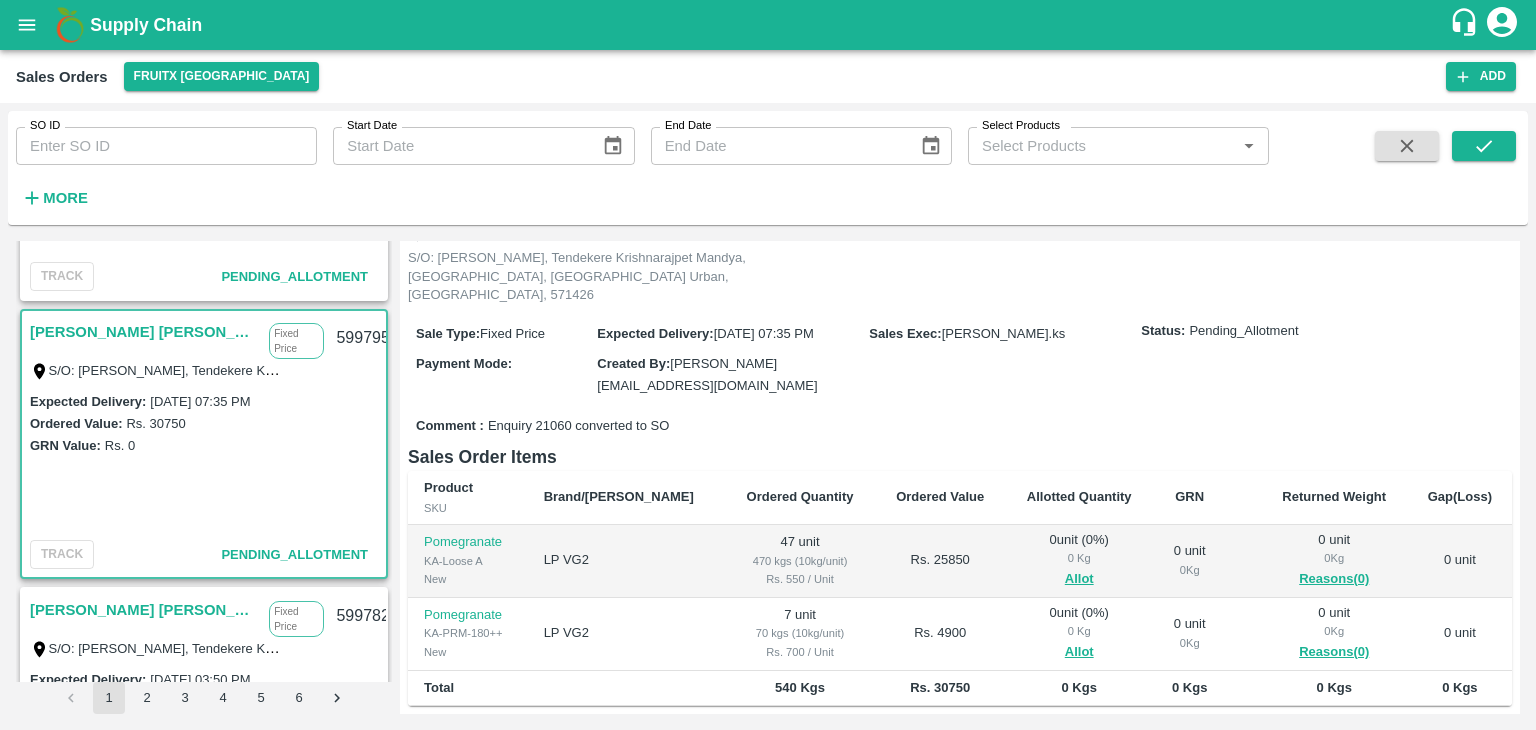 scroll, scrollTop: 150, scrollLeft: 0, axis: vertical 